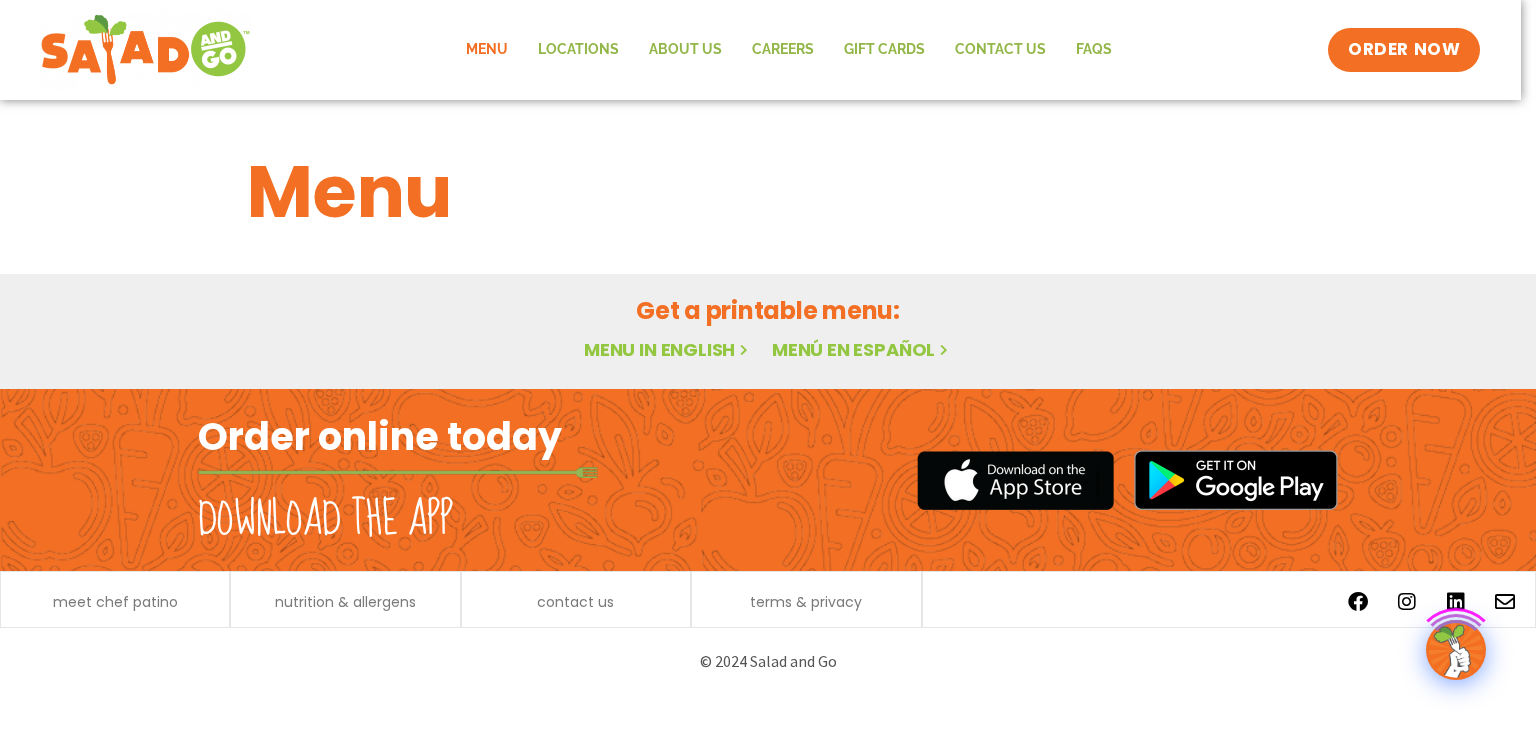 click on "Menu in English" at bounding box center [668, 349] 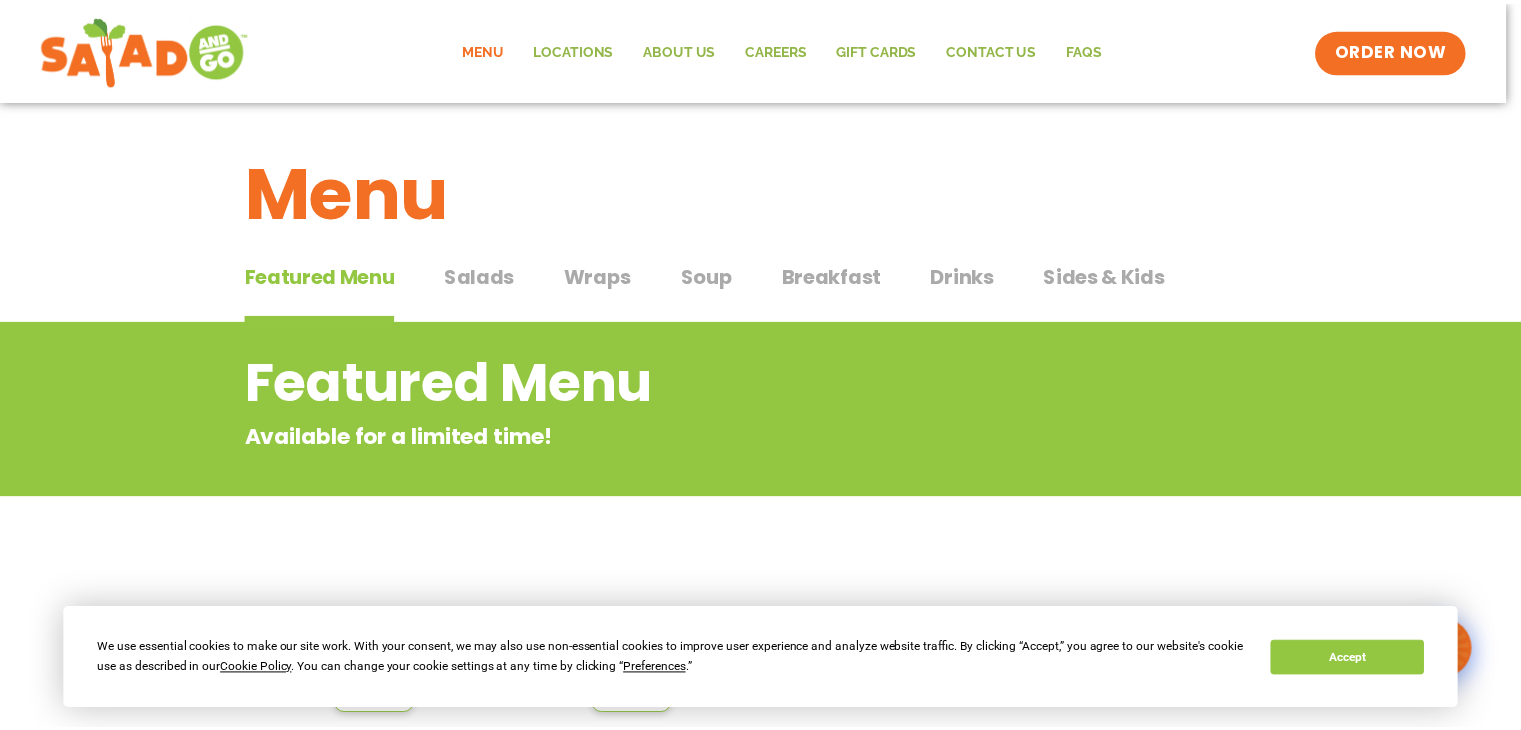 scroll, scrollTop: 0, scrollLeft: 0, axis: both 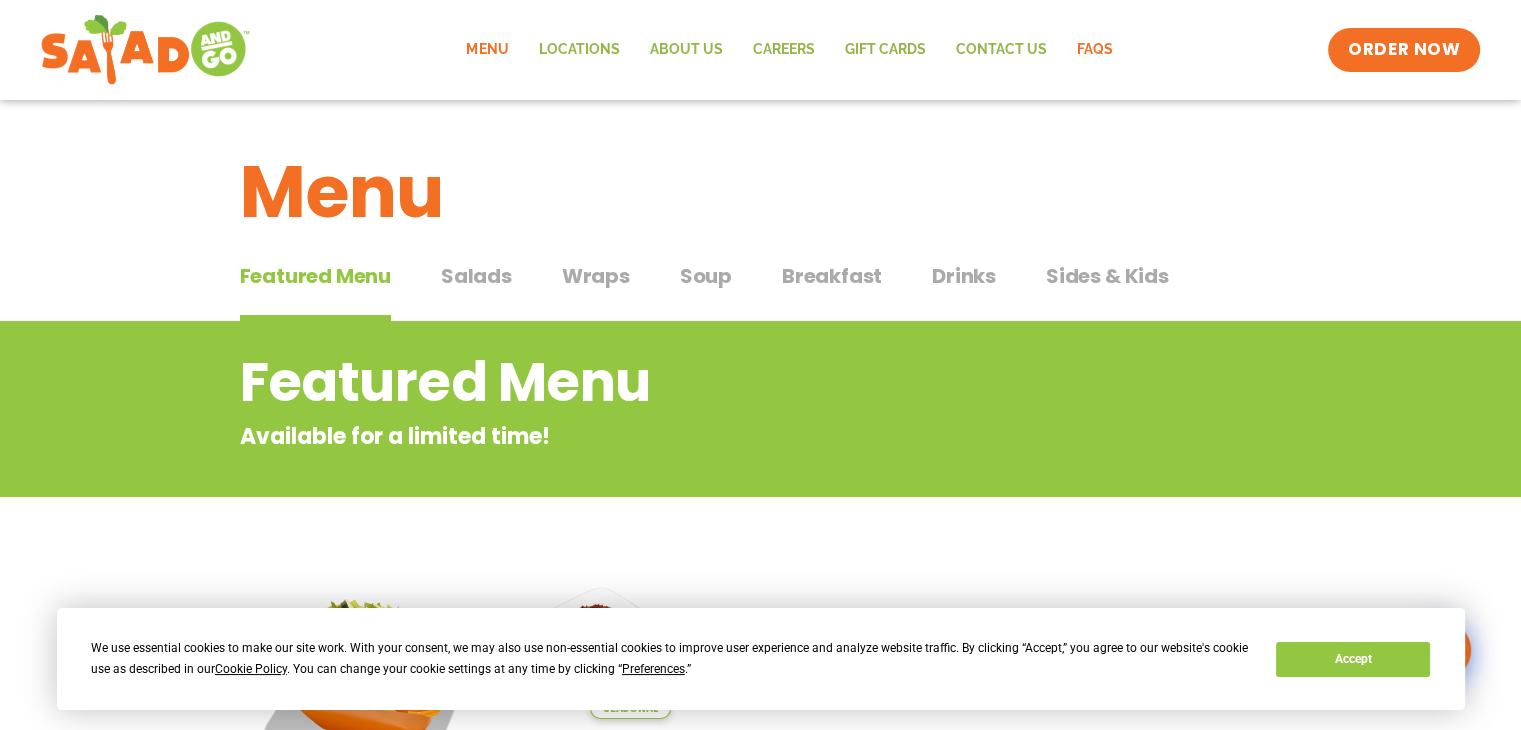 click on "FAQs" 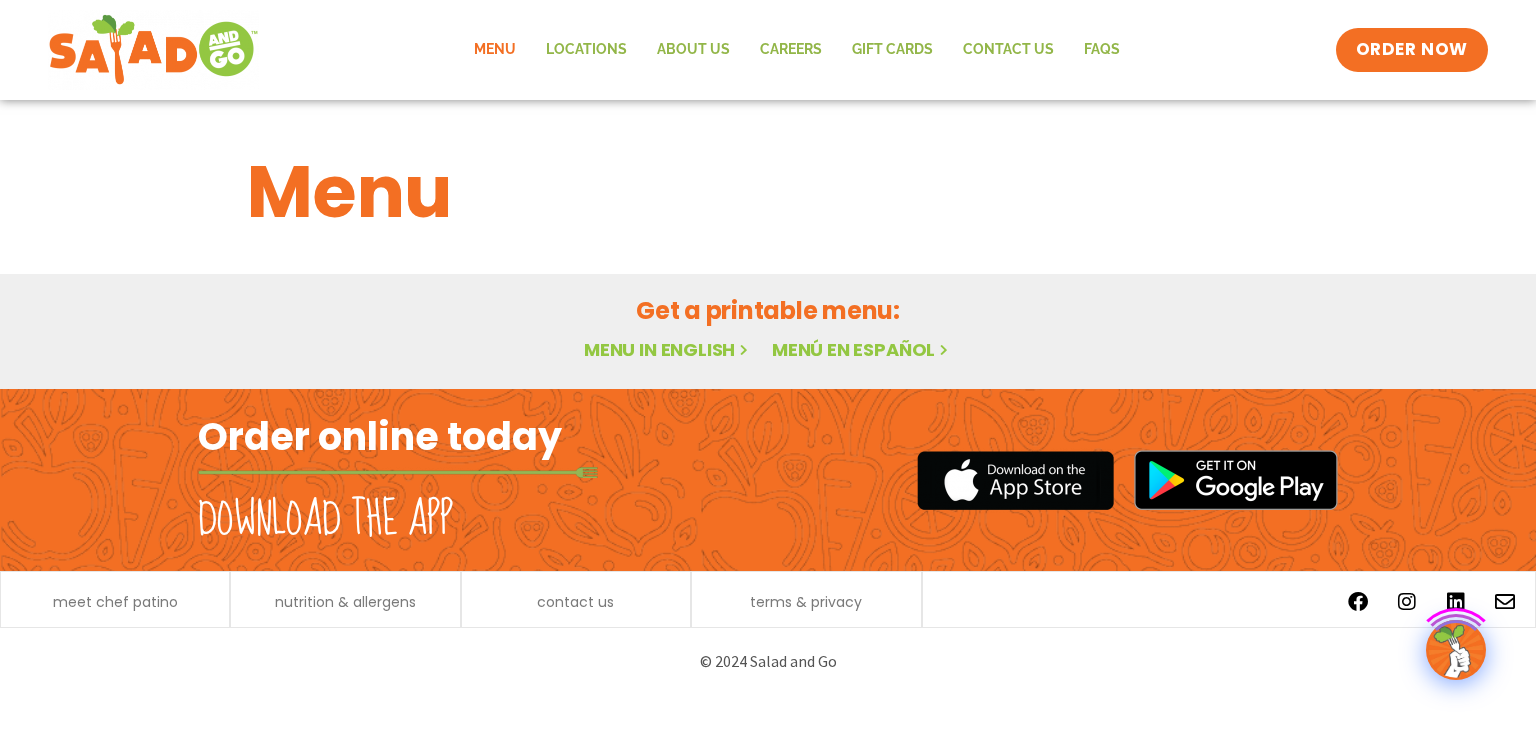 scroll, scrollTop: 0, scrollLeft: 0, axis: both 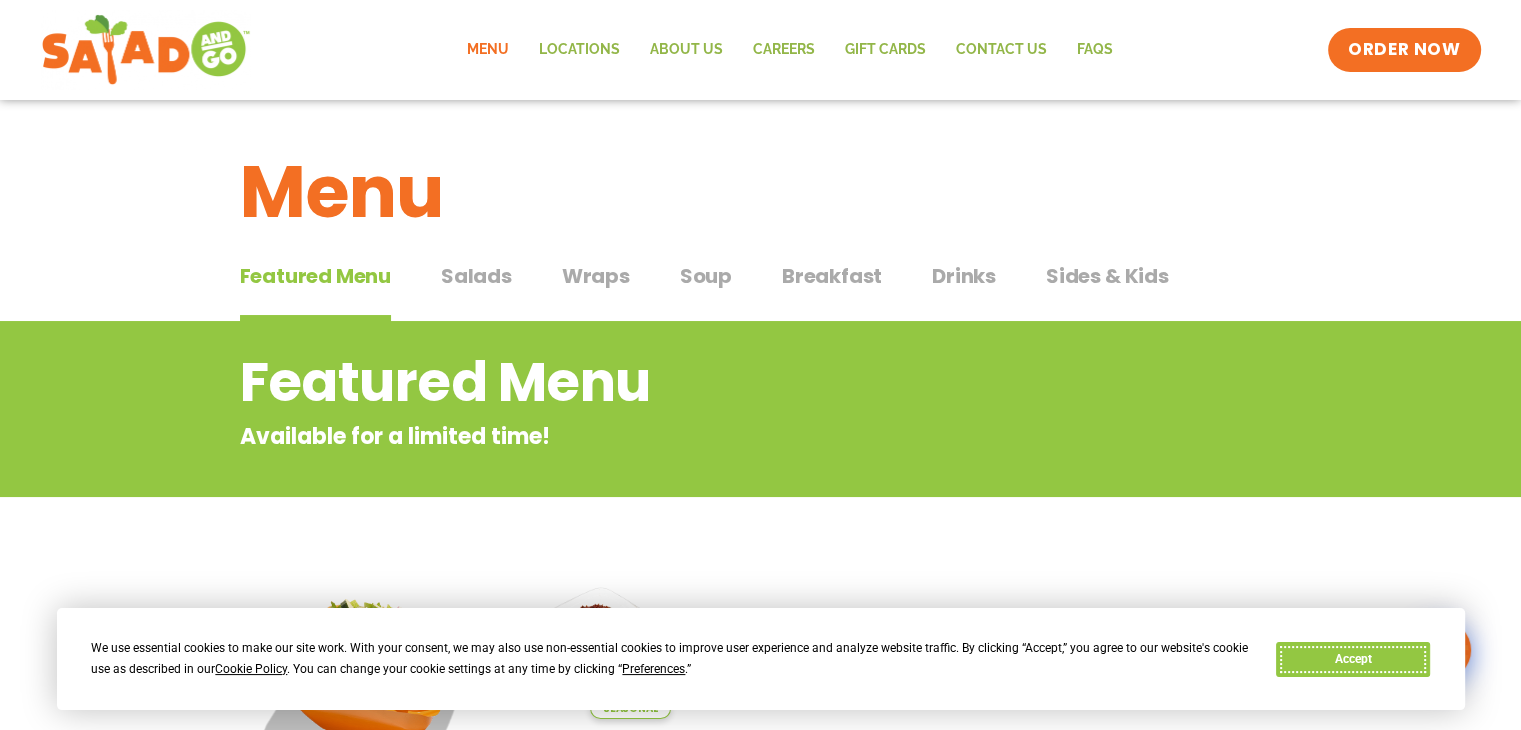 click on "Accept" at bounding box center [1353, 659] 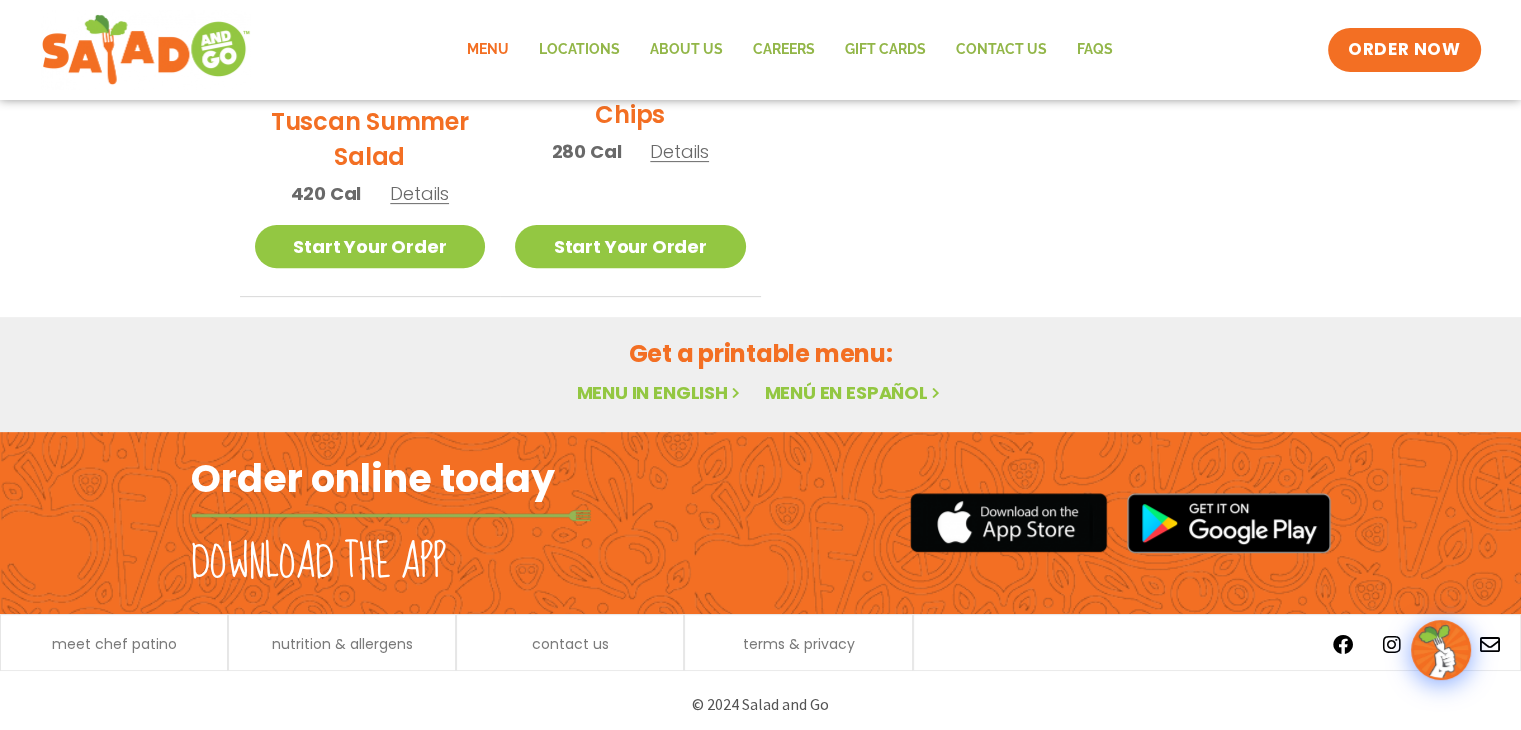 scroll, scrollTop: 713, scrollLeft: 0, axis: vertical 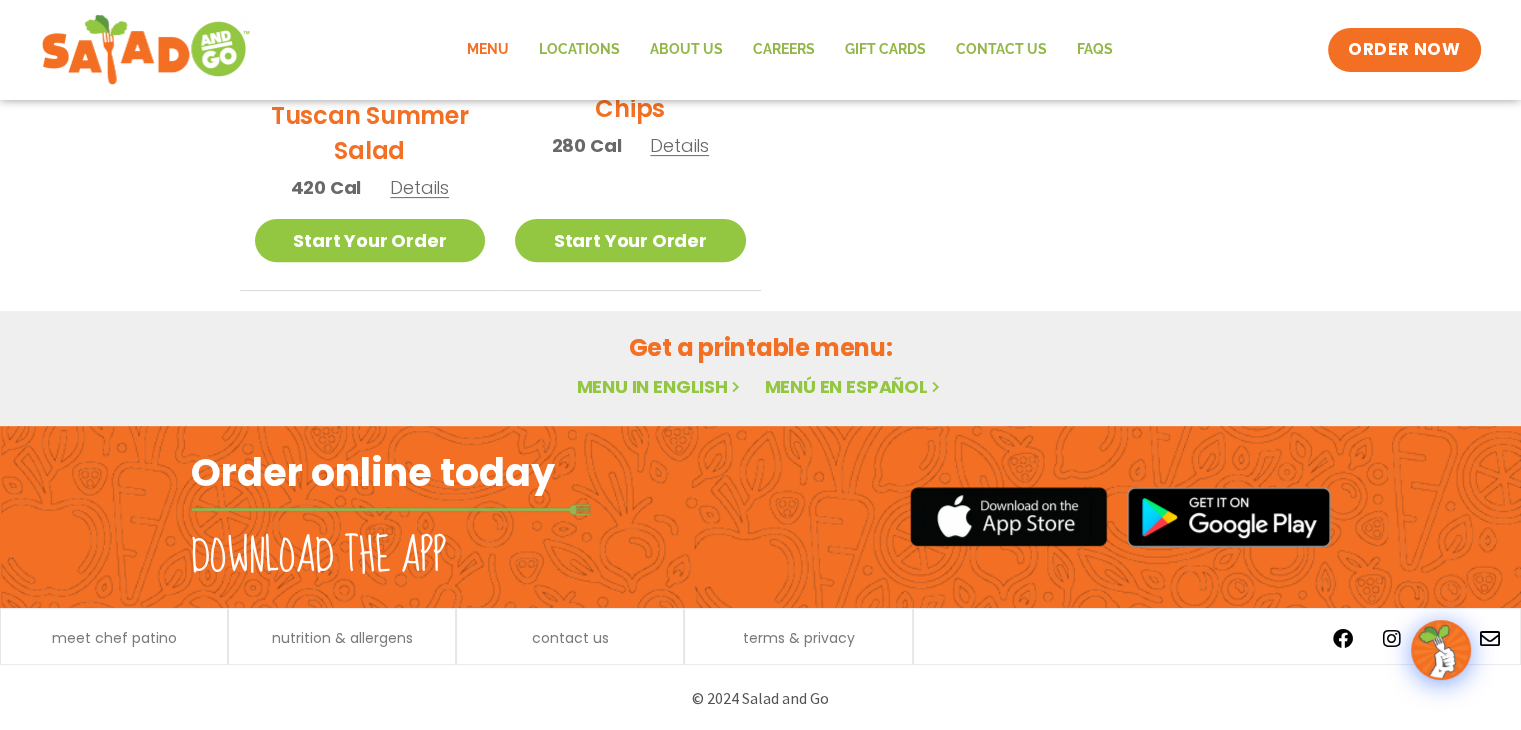 click on "Menu in English" at bounding box center [660, 386] 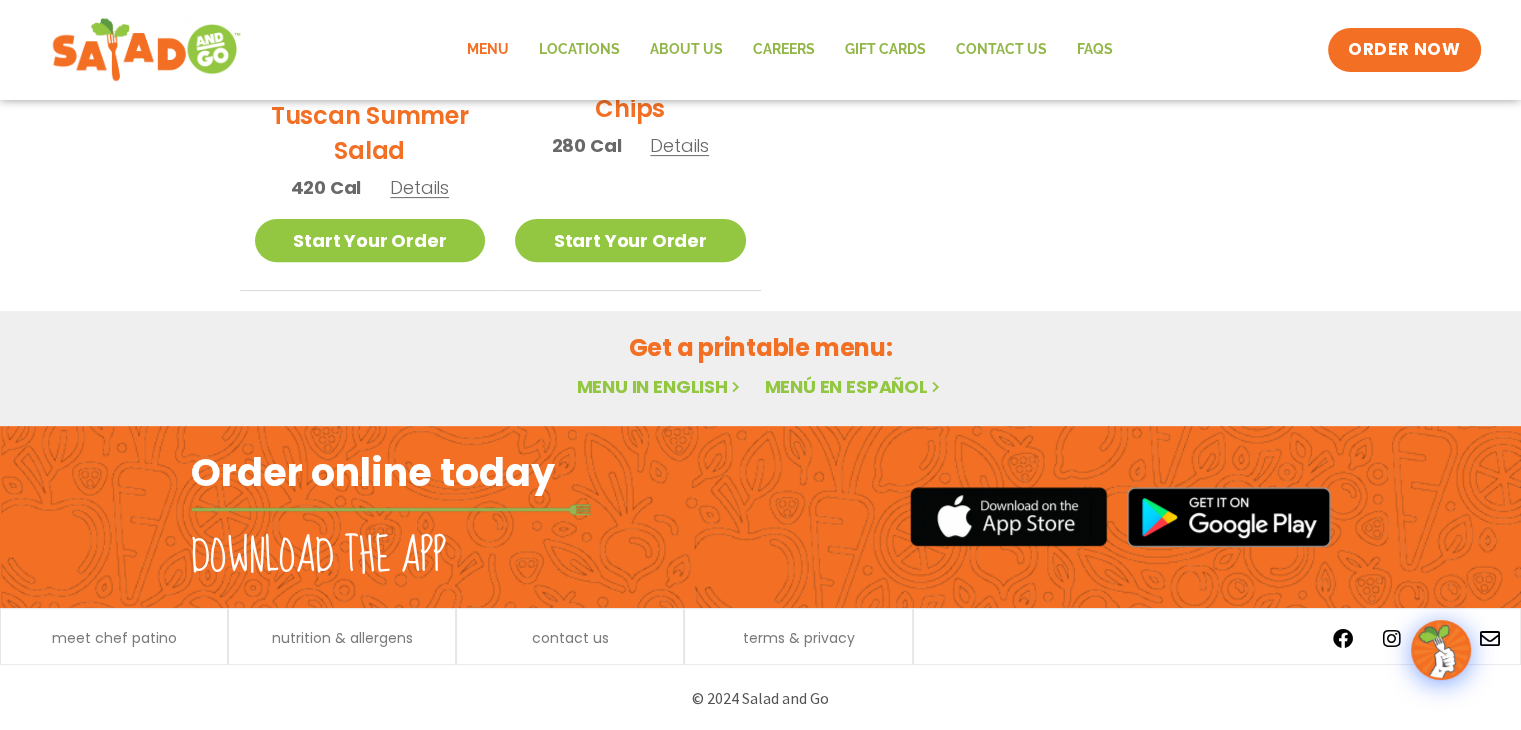 click at bounding box center [145, 50] 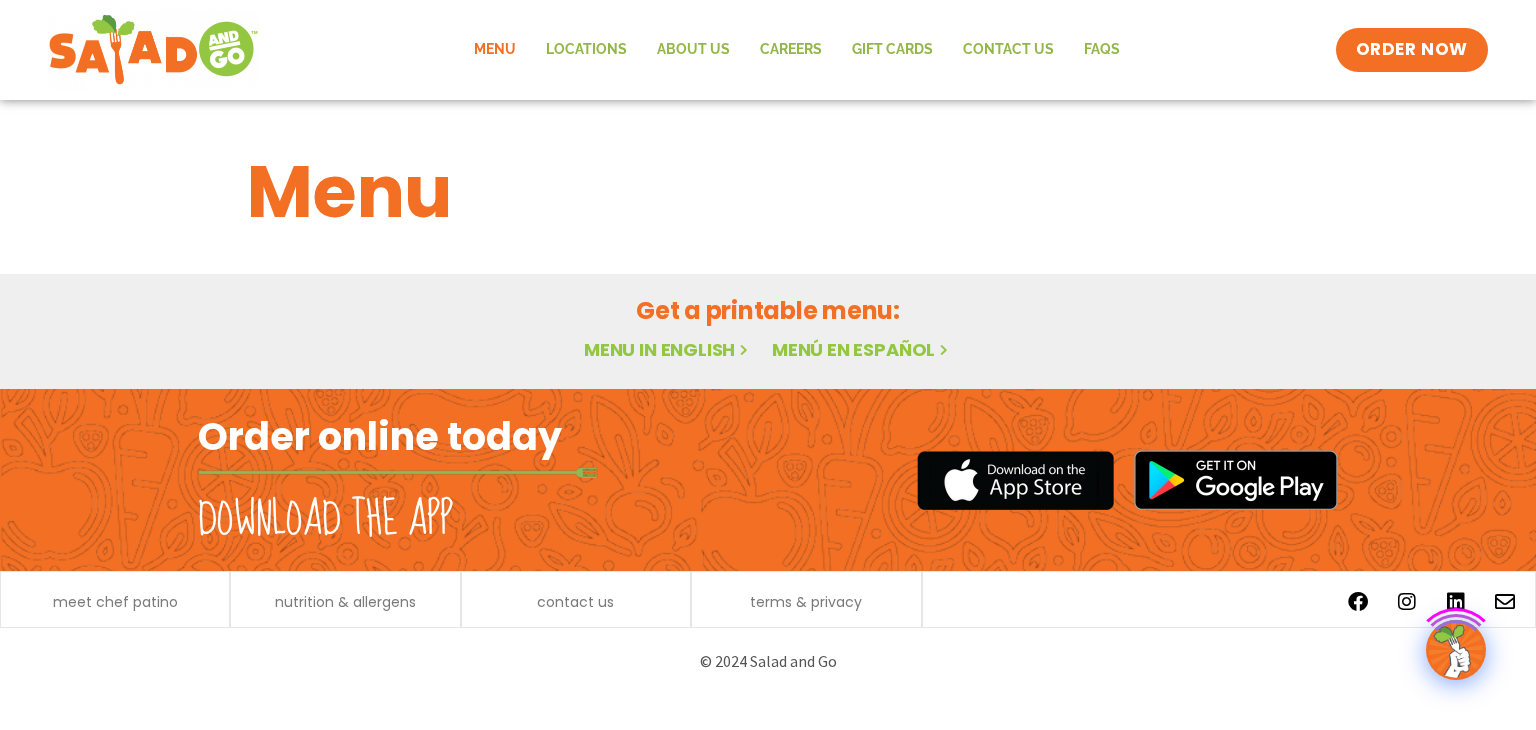 scroll, scrollTop: 0, scrollLeft: 0, axis: both 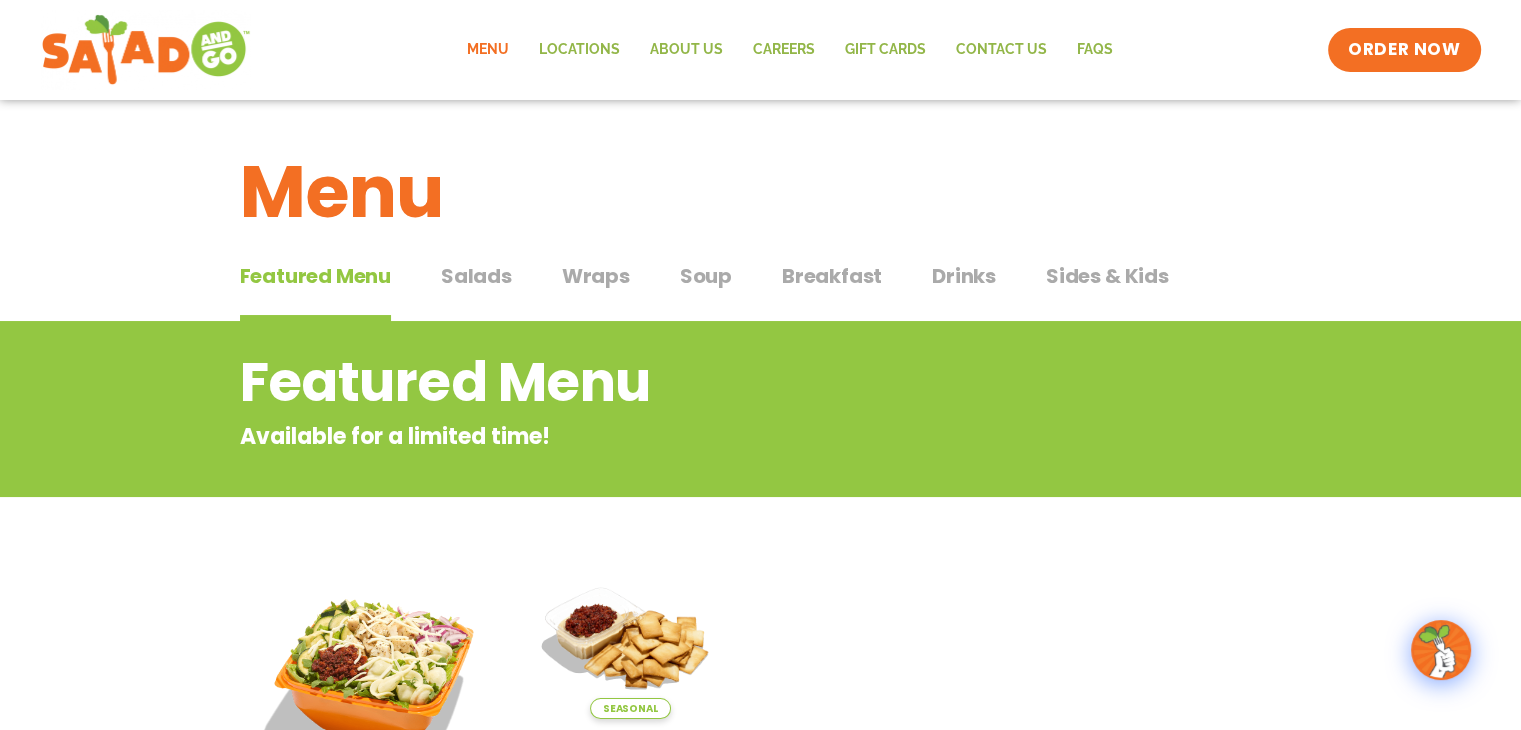 click on "Menu" 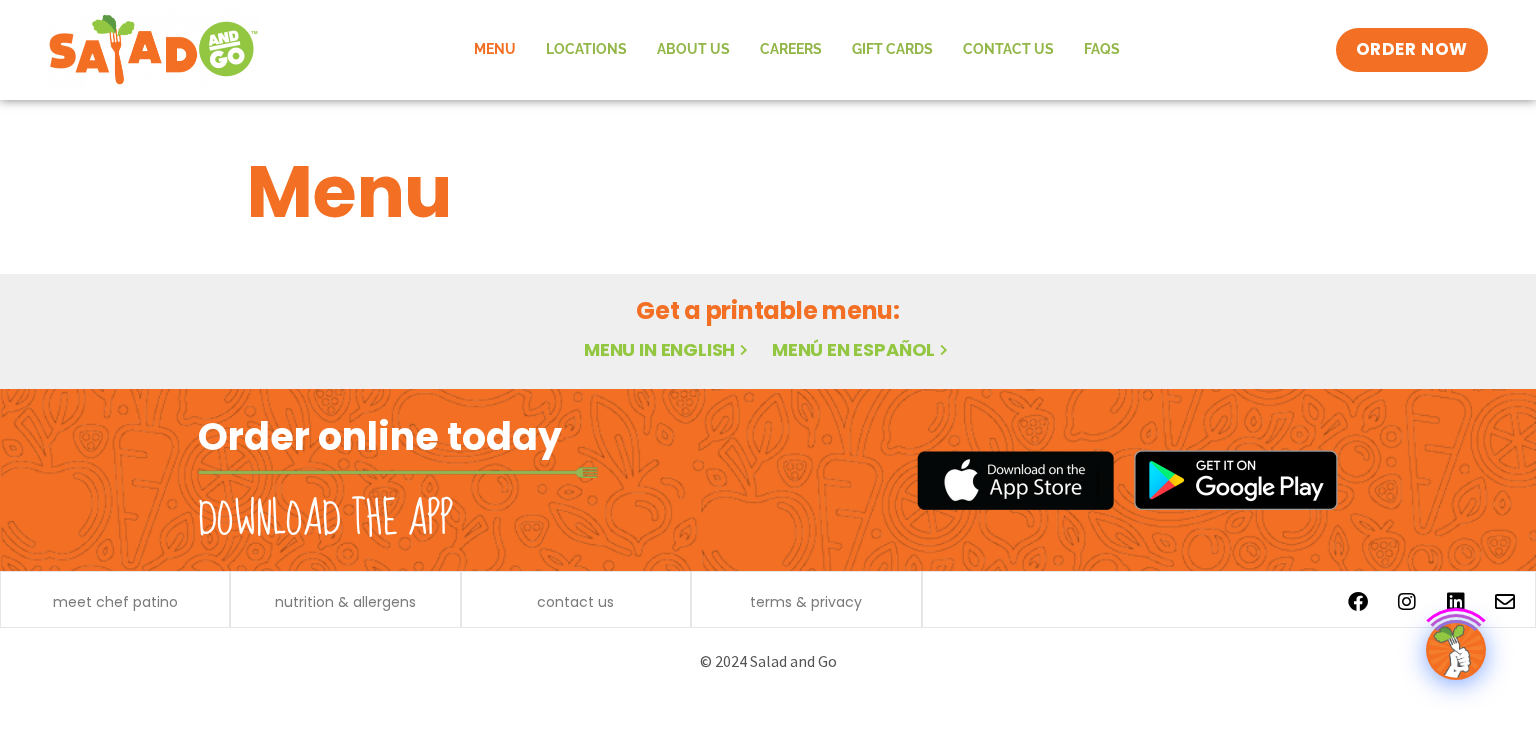 scroll, scrollTop: 0, scrollLeft: 0, axis: both 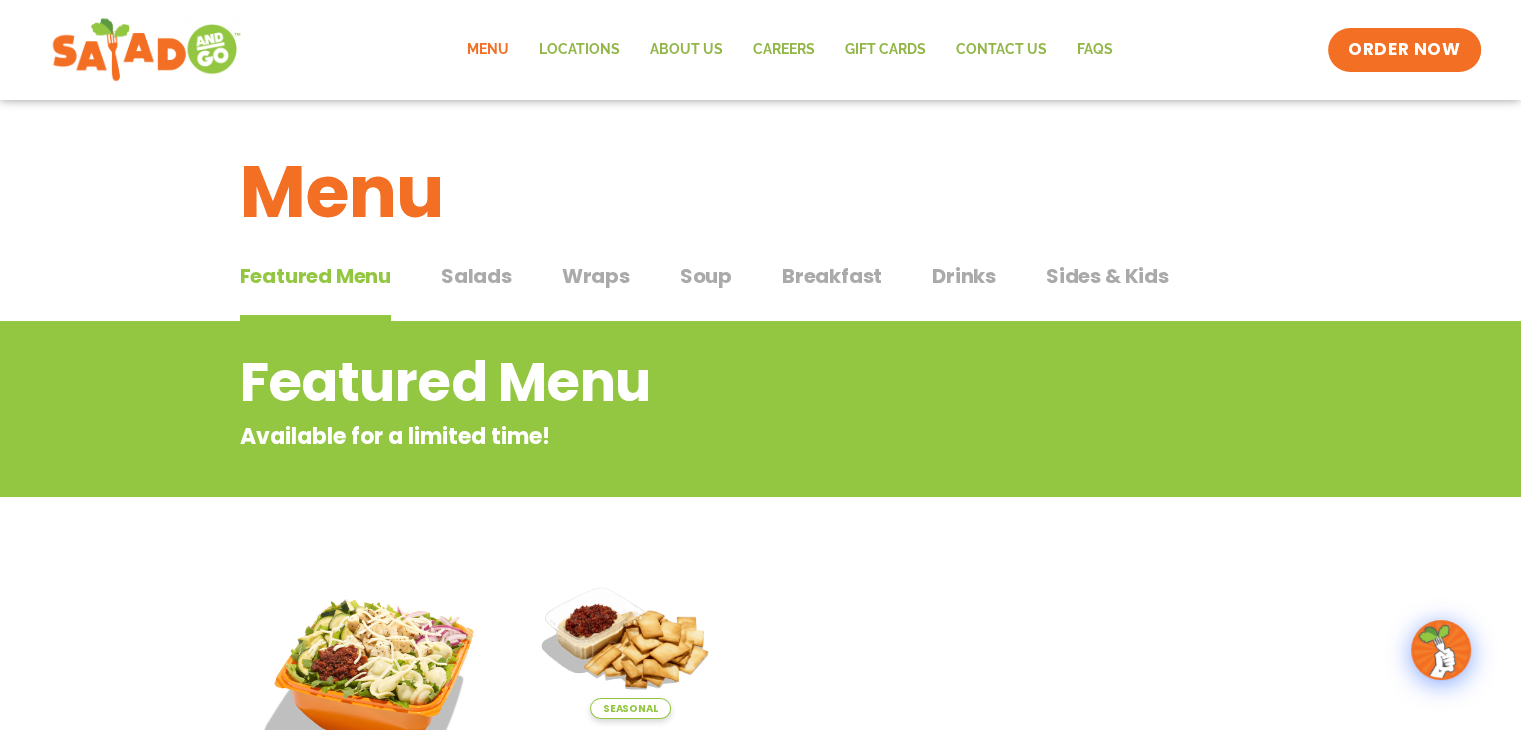 click at bounding box center [145, 50] 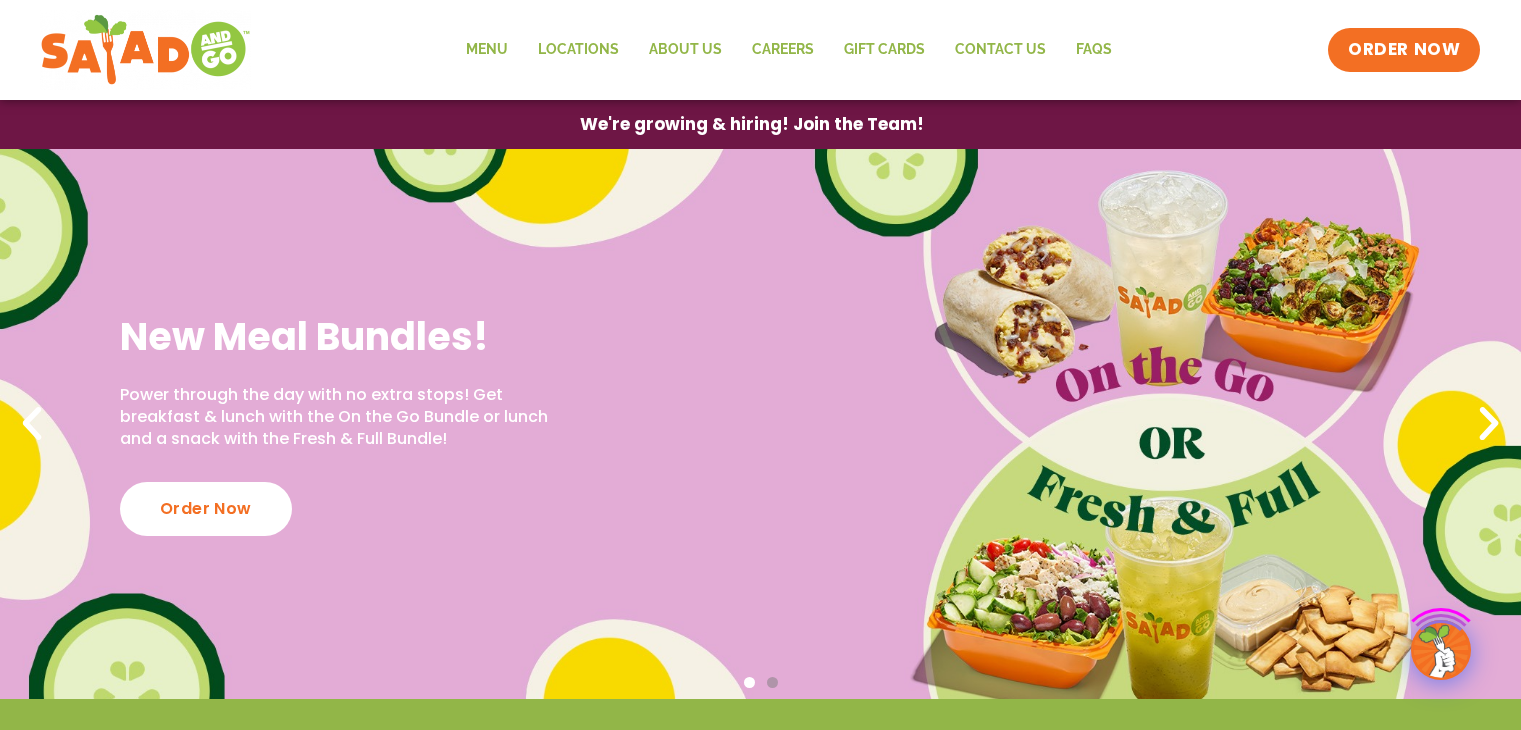 scroll, scrollTop: 0, scrollLeft: 0, axis: both 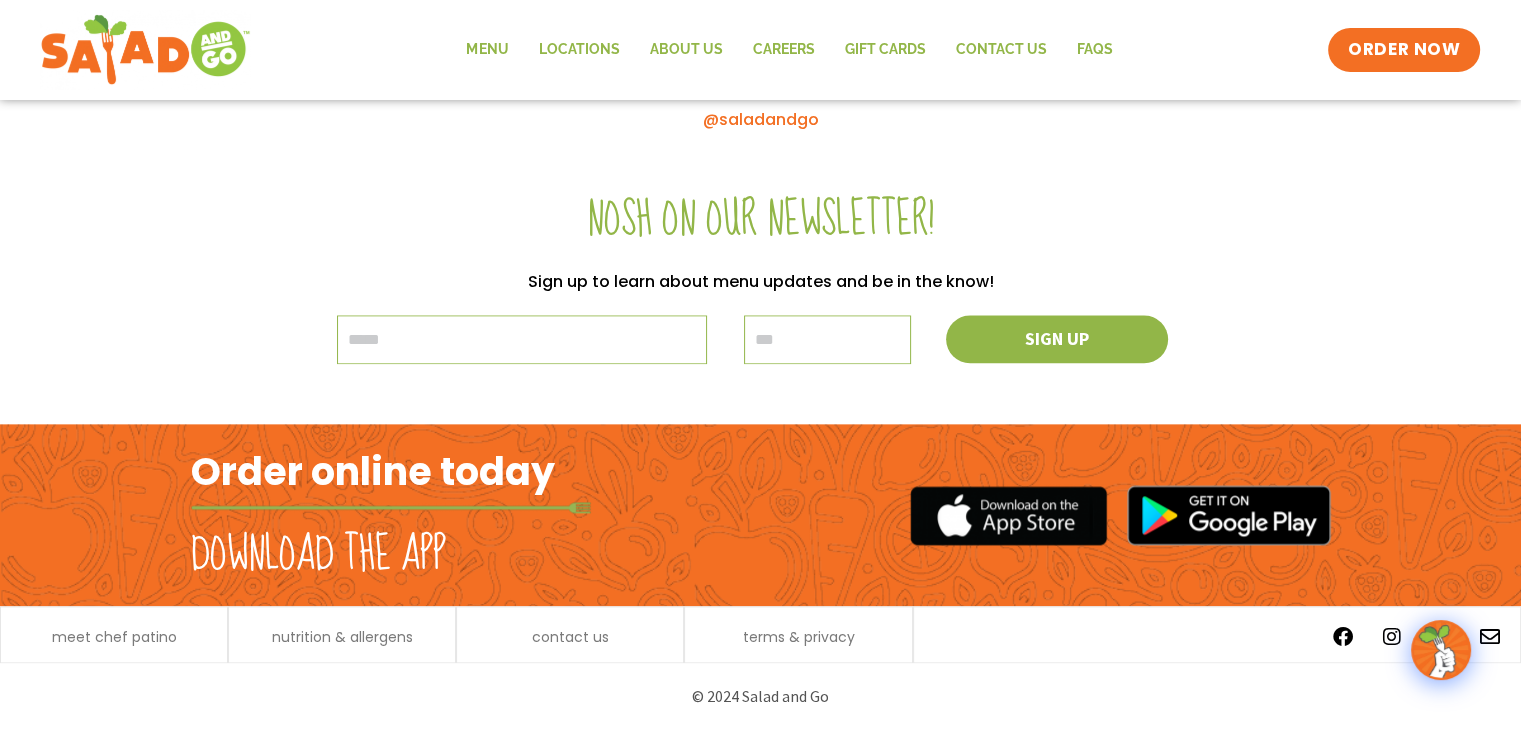 click on "Download the app" at bounding box center [318, 555] 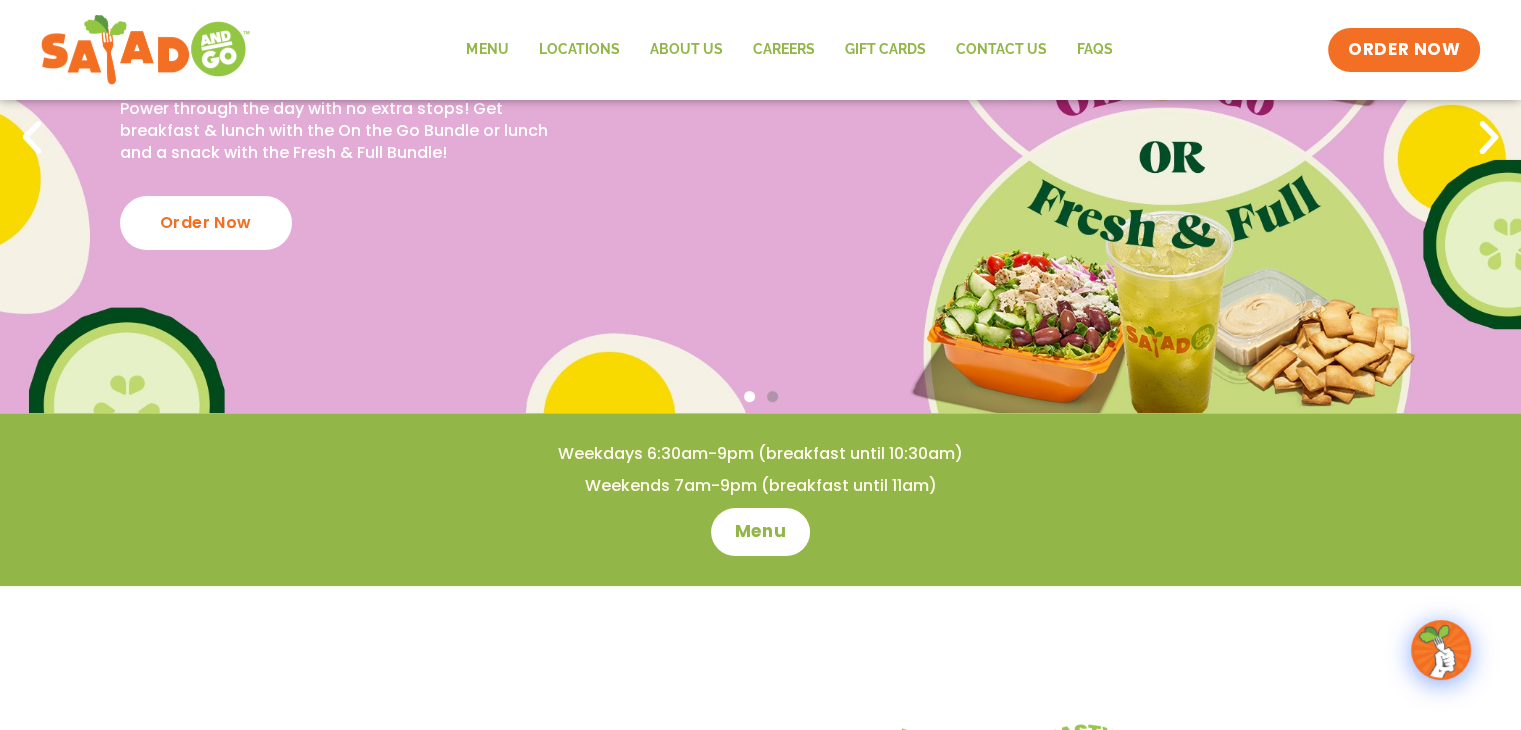 scroll, scrollTop: 192, scrollLeft: 0, axis: vertical 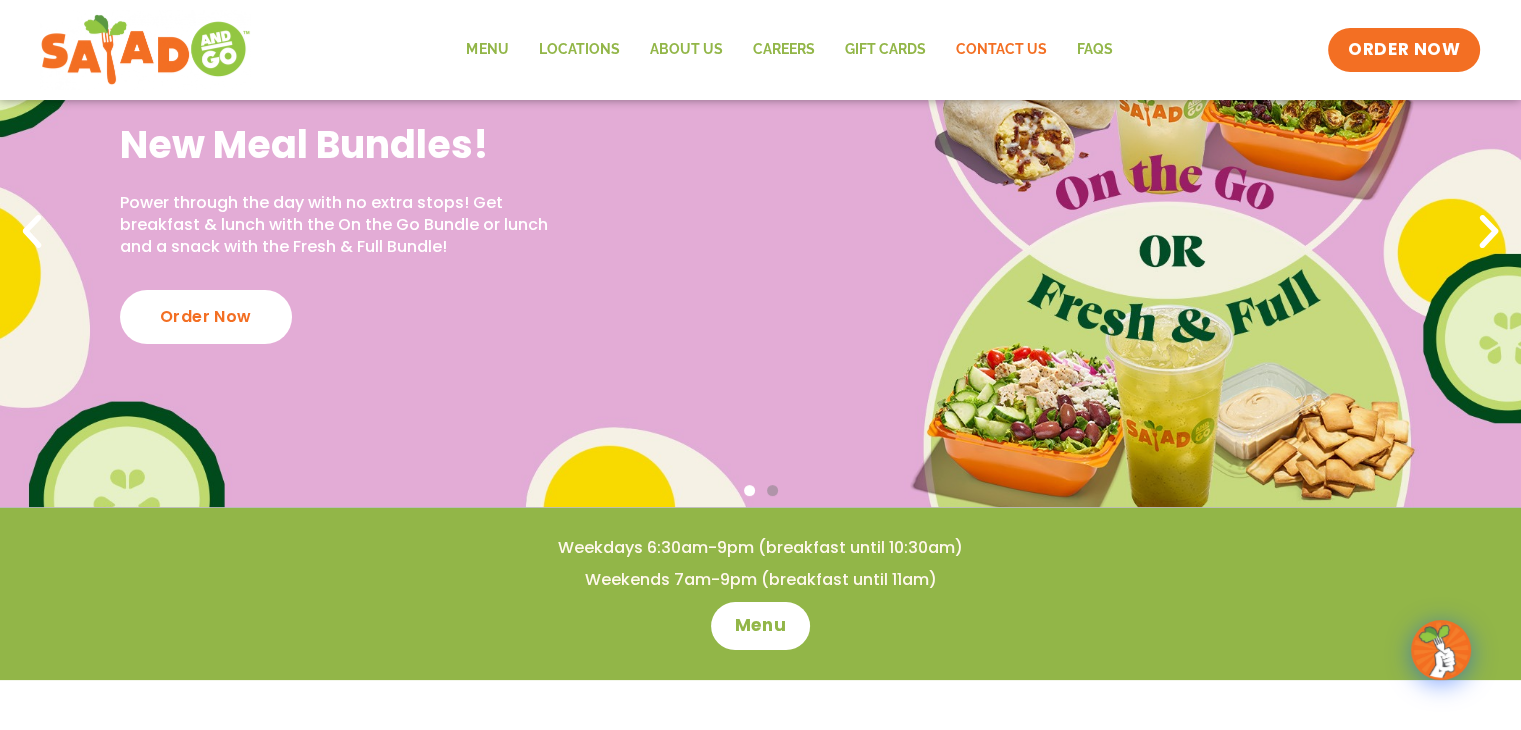 click on "Contact Us" 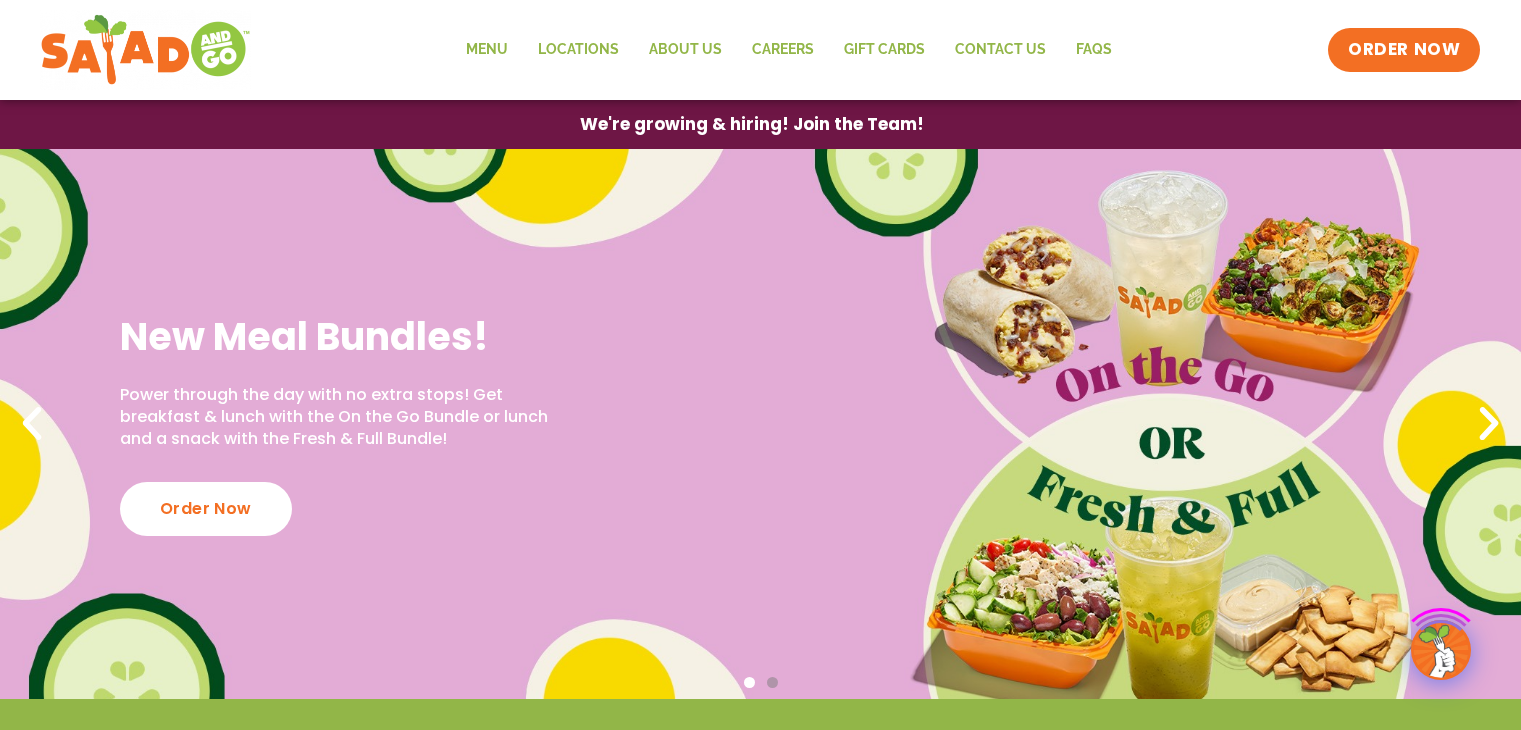 scroll, scrollTop: 0, scrollLeft: 0, axis: both 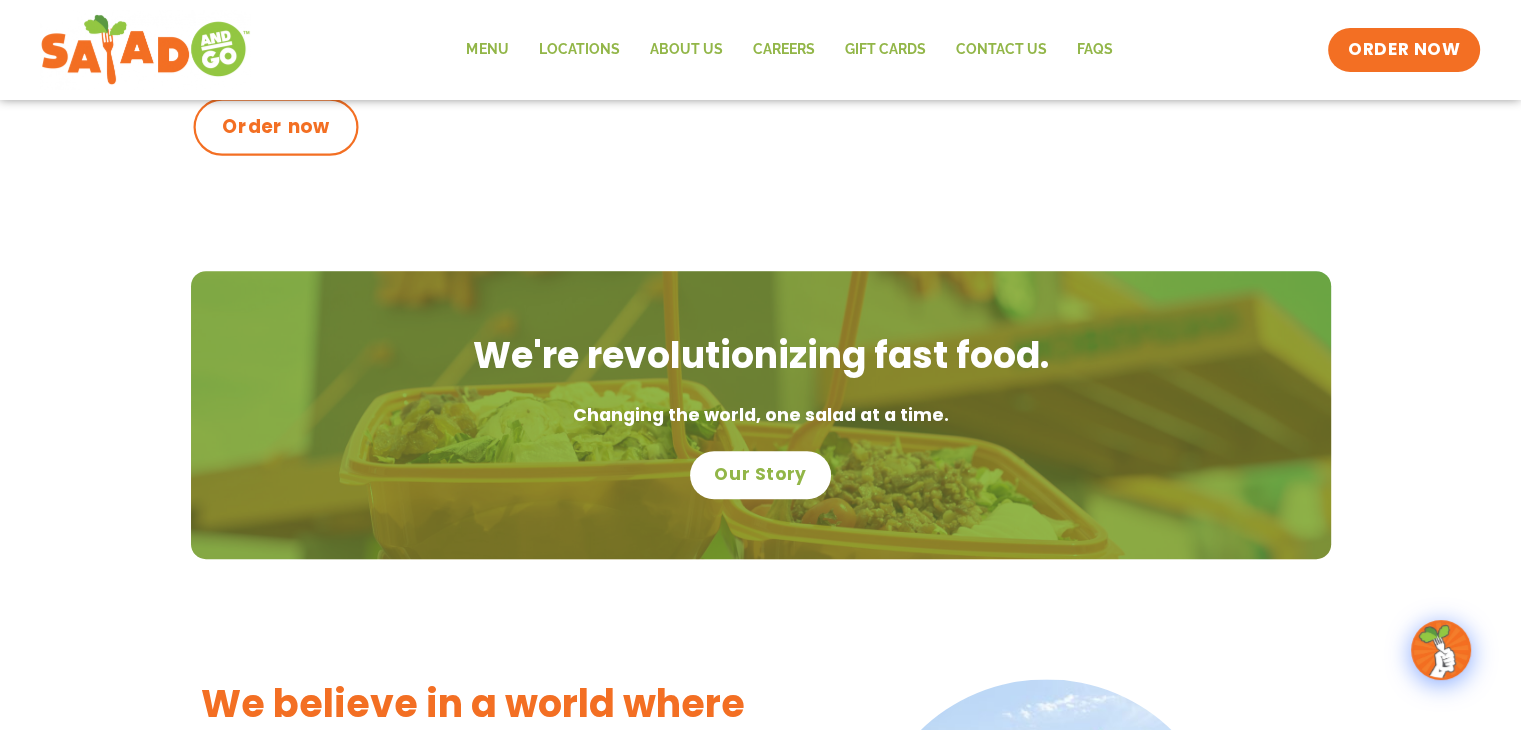 click on "Order now" at bounding box center [276, 127] 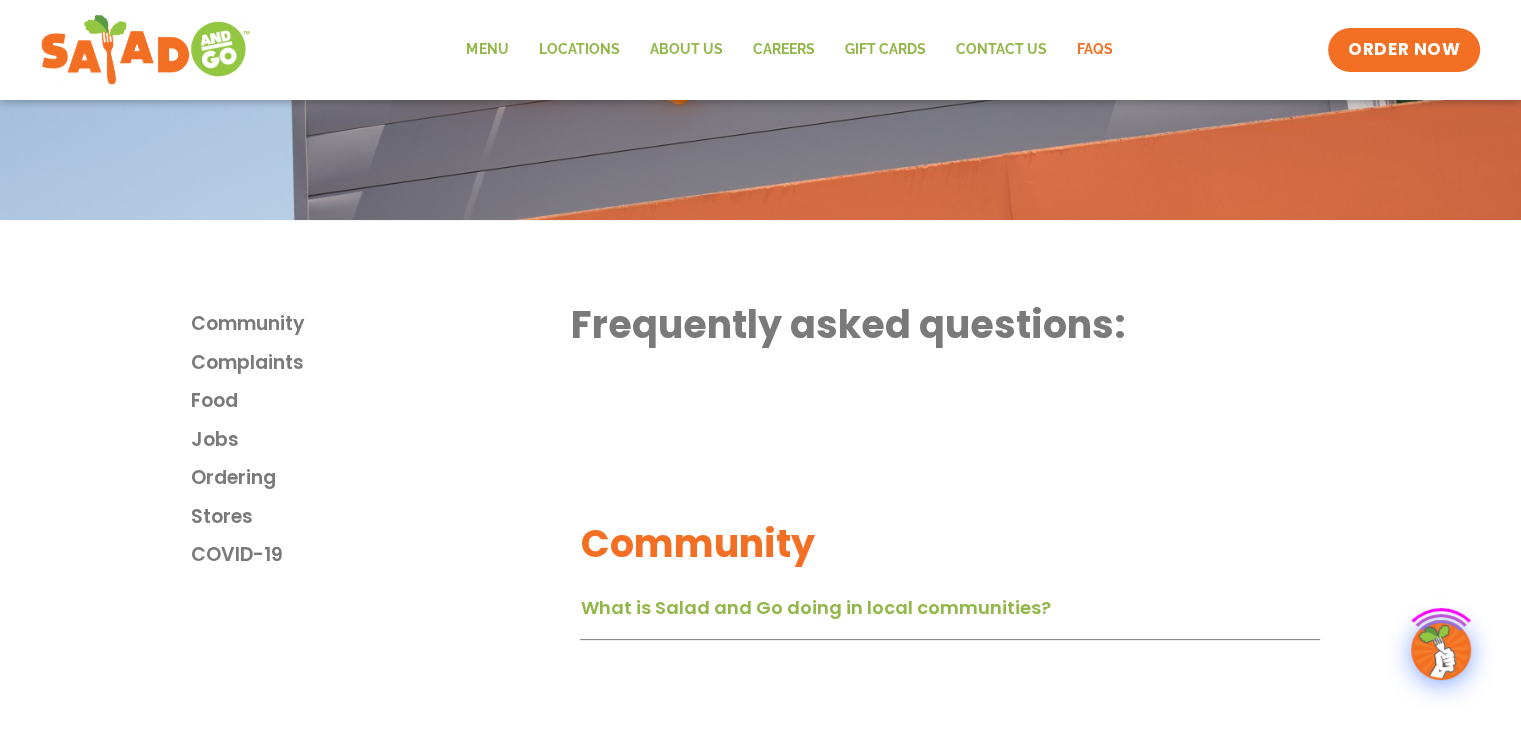 scroll, scrollTop: 466, scrollLeft: 0, axis: vertical 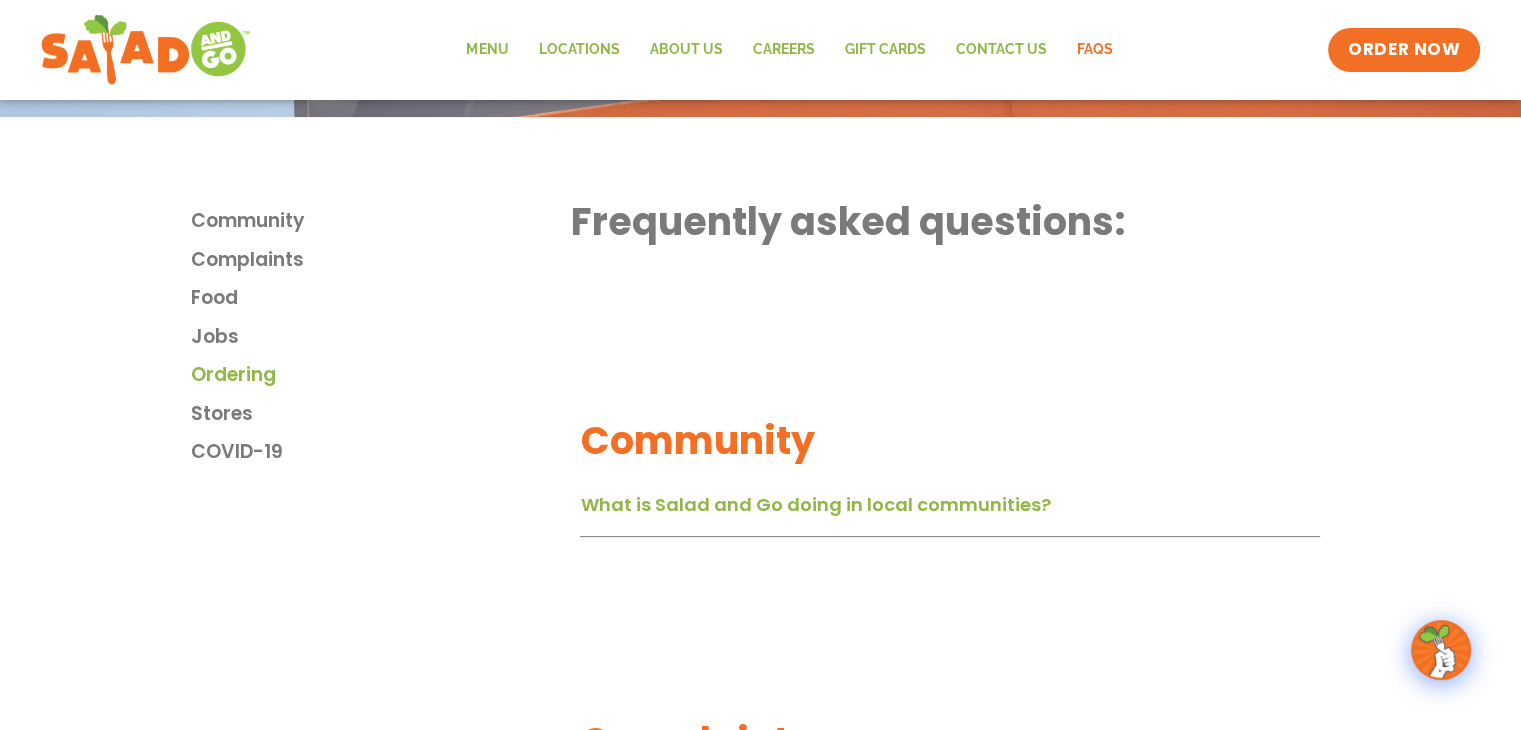 click on "Ordering" at bounding box center [233, 375] 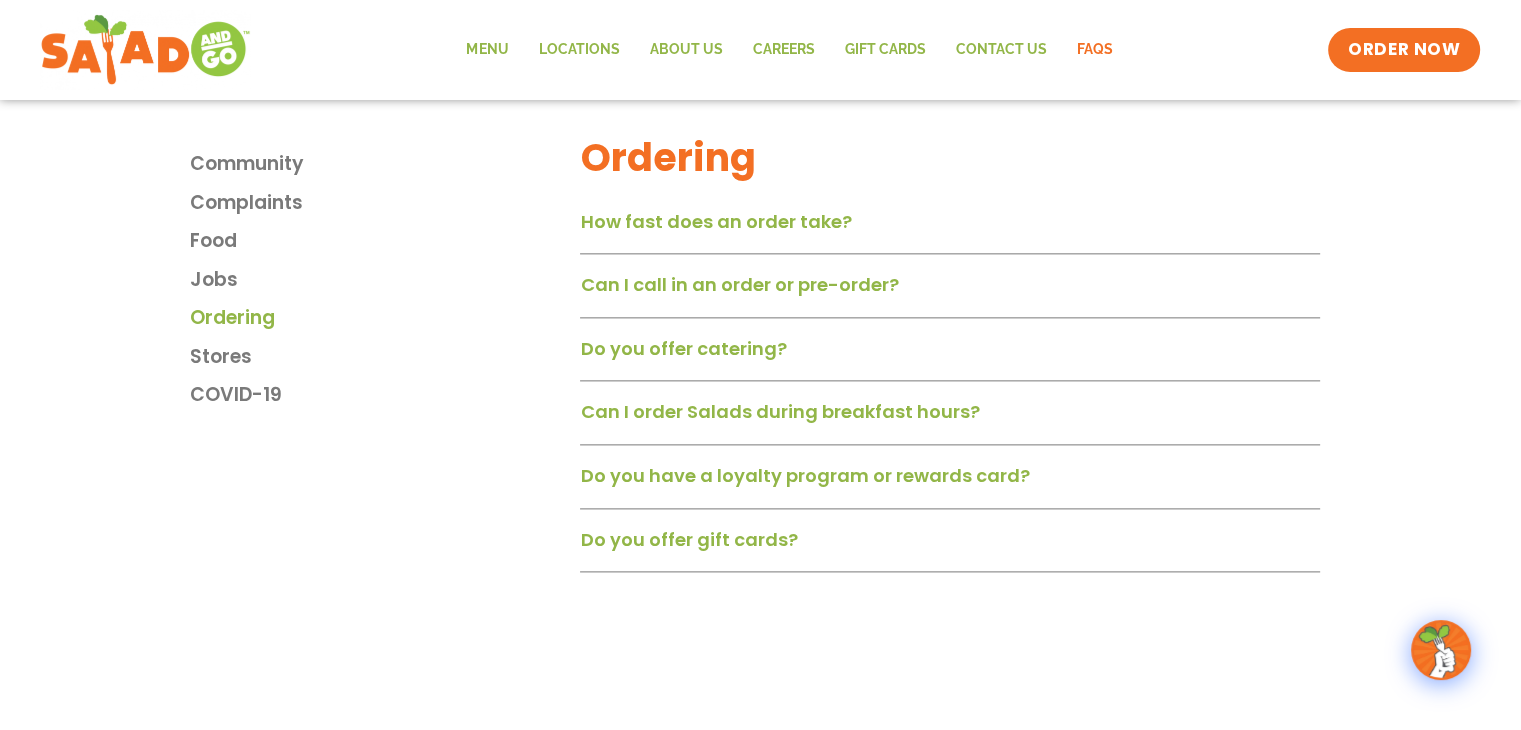 scroll, scrollTop: 2464, scrollLeft: 0, axis: vertical 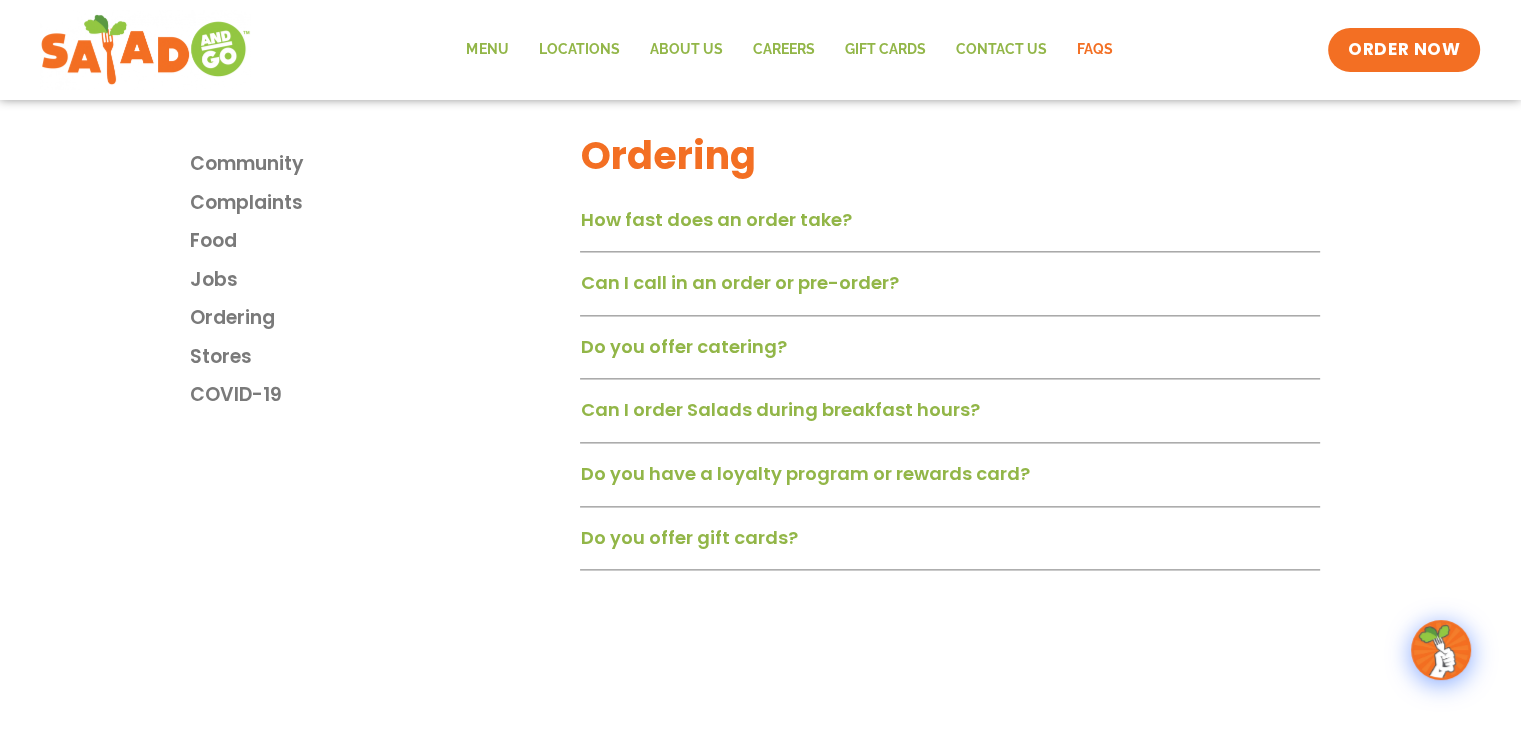 click on "Do you offer catering?" at bounding box center [683, 346] 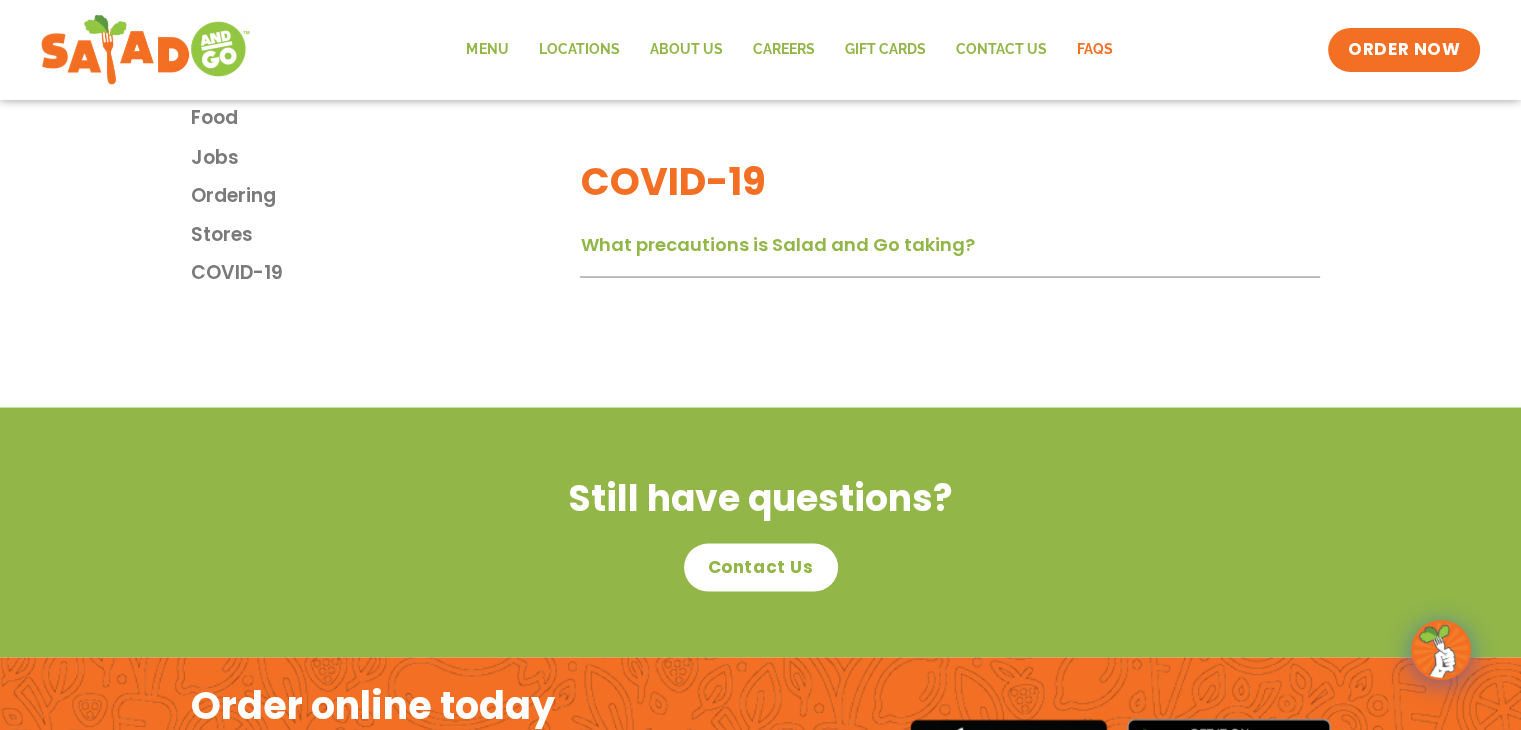 scroll, scrollTop: 3798, scrollLeft: 0, axis: vertical 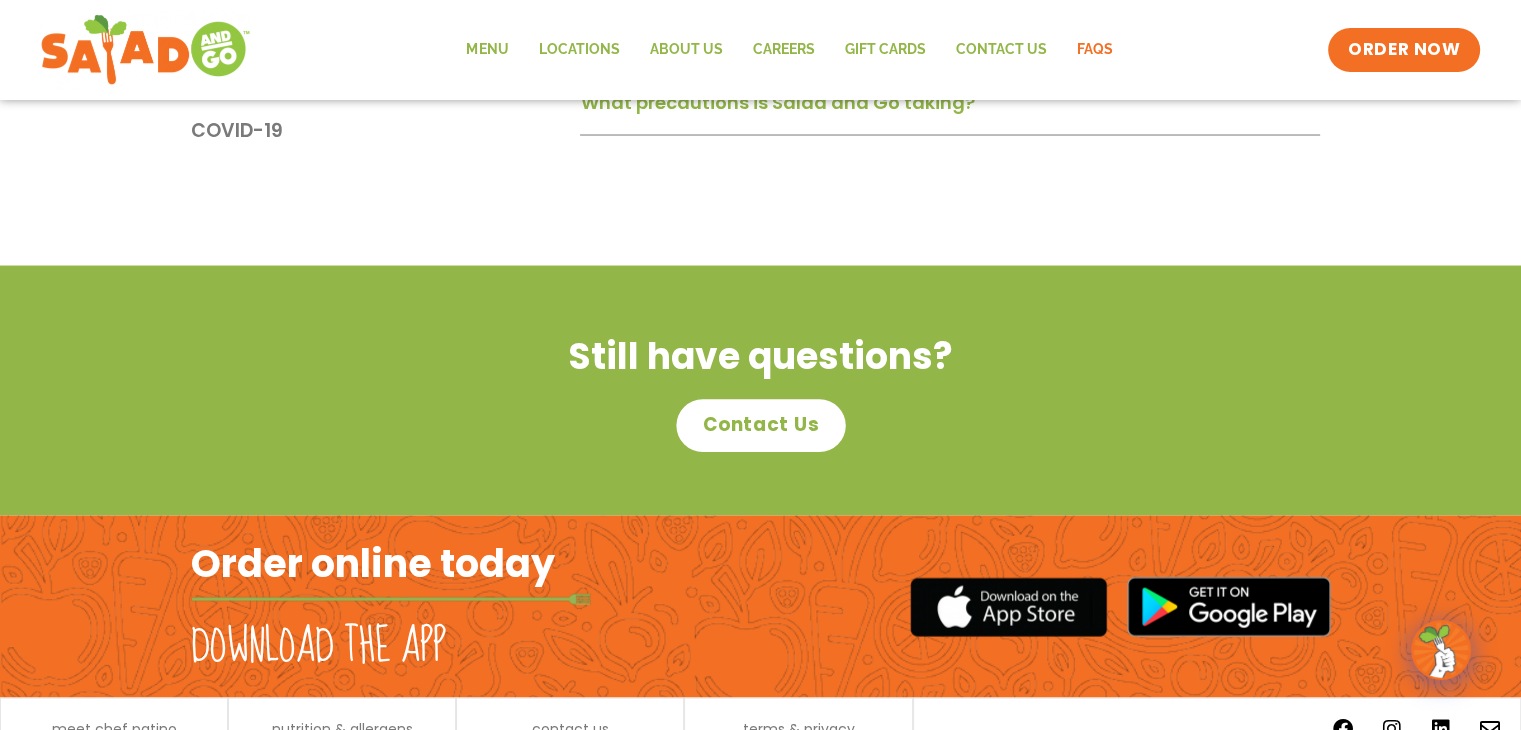 click on "Contact Us" at bounding box center (760, 425) 